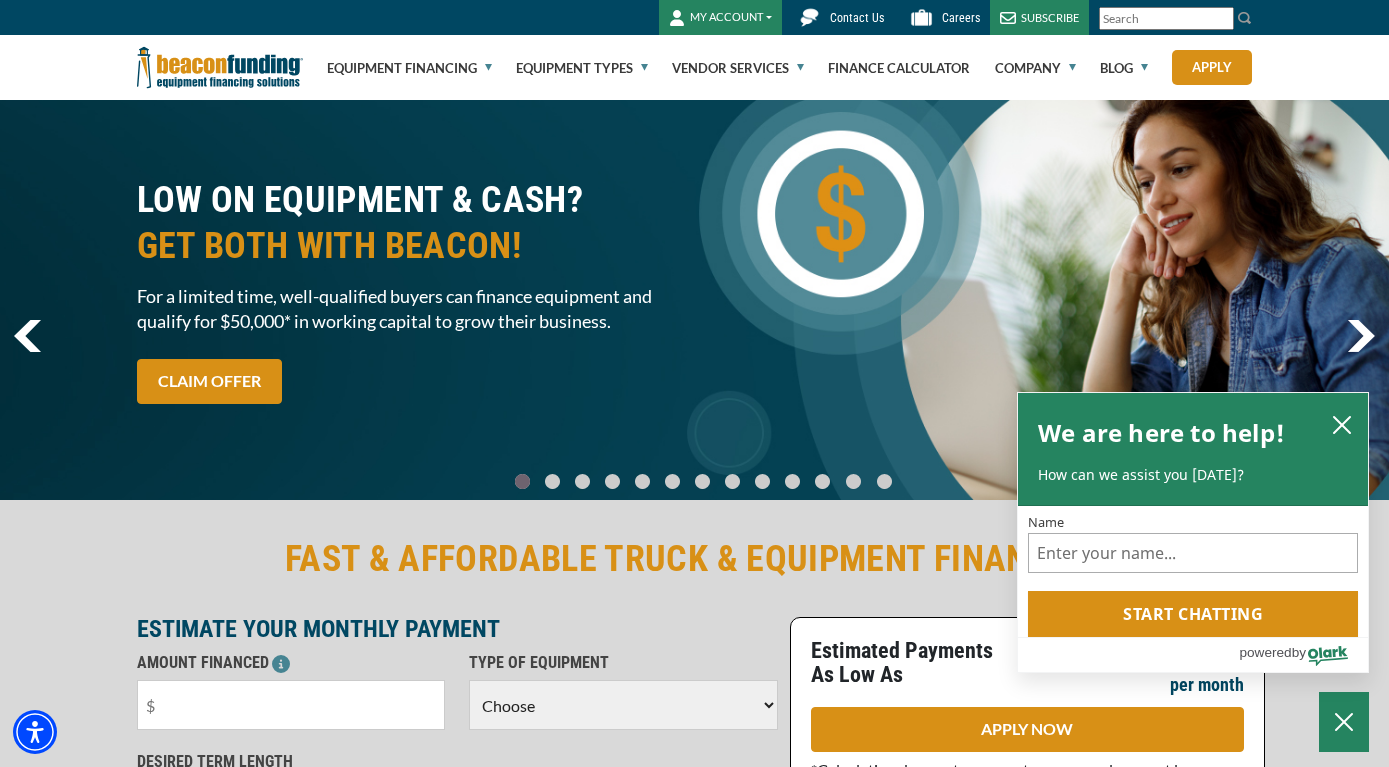 scroll, scrollTop: 0, scrollLeft: 0, axis: both 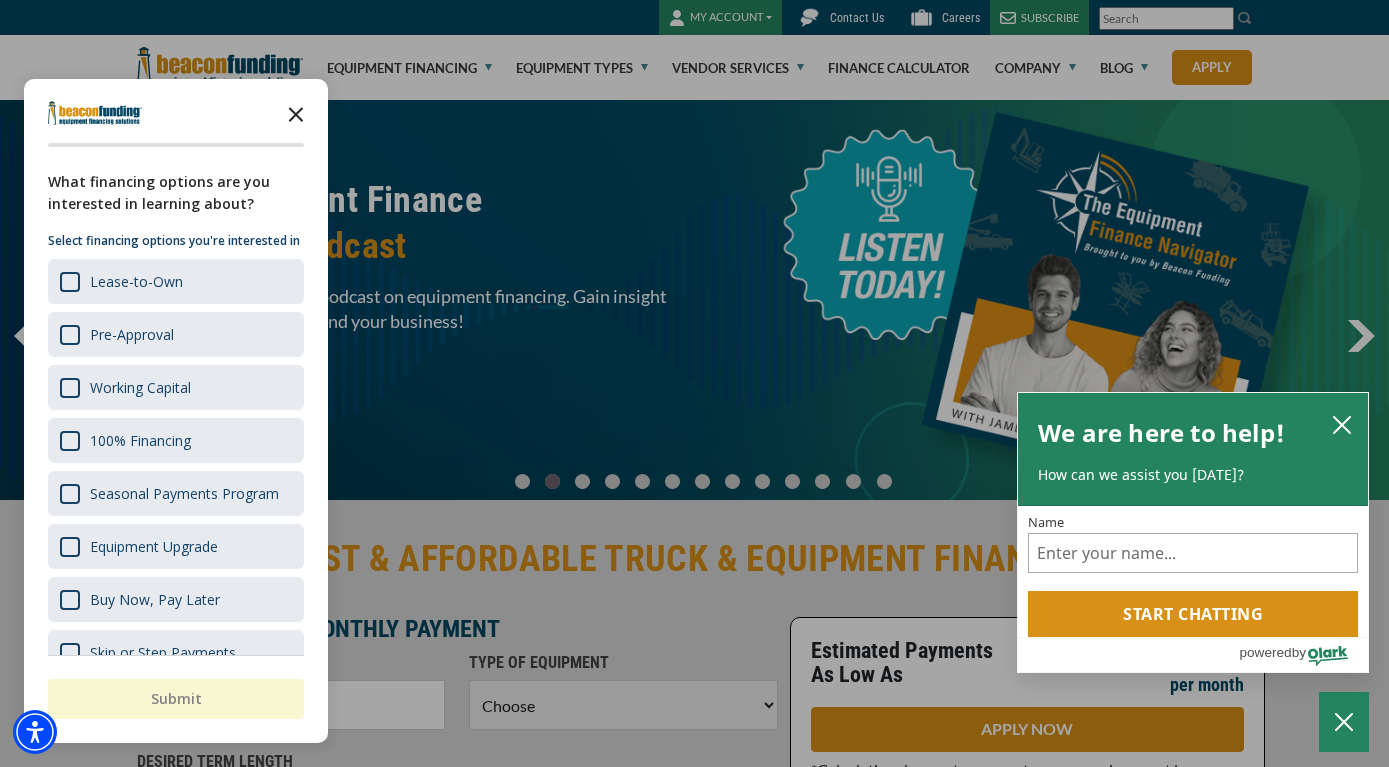 click 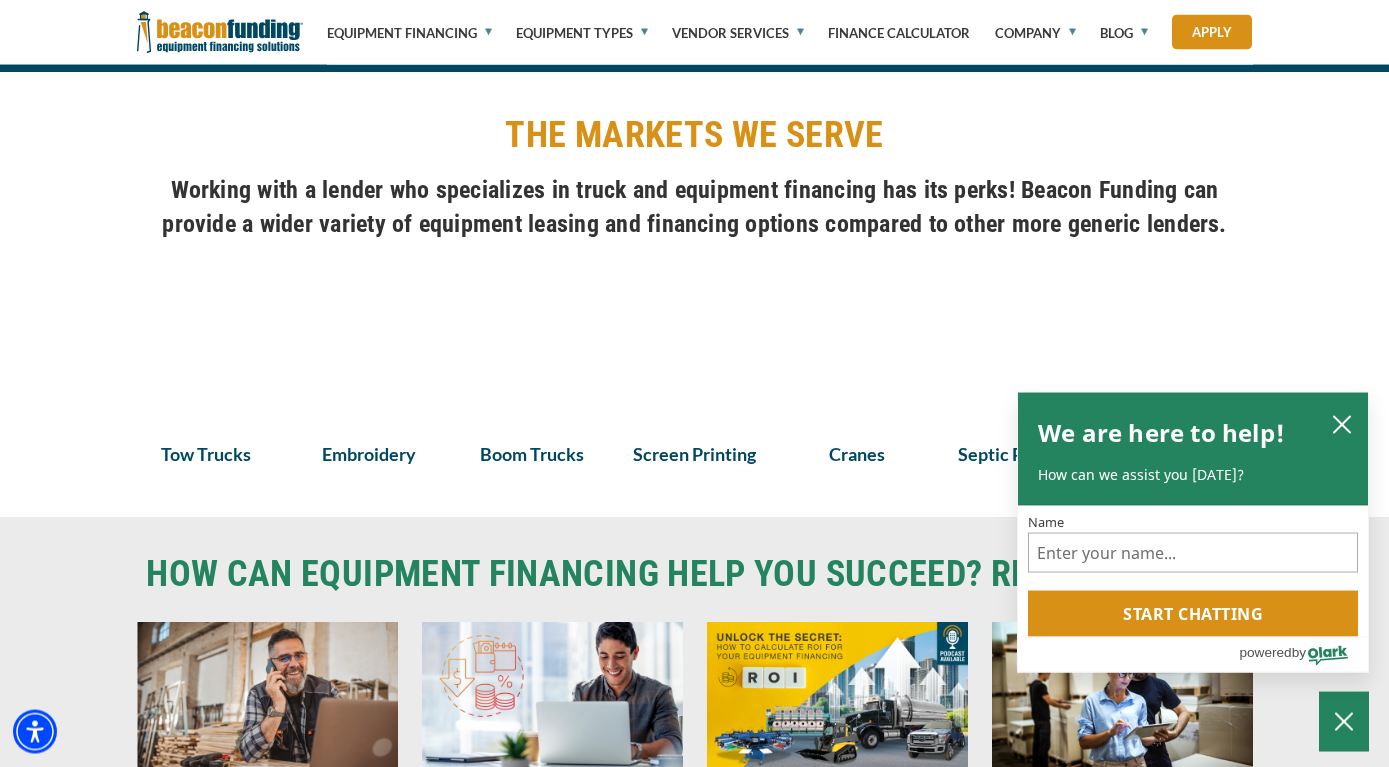 scroll, scrollTop: 1428, scrollLeft: 0, axis: vertical 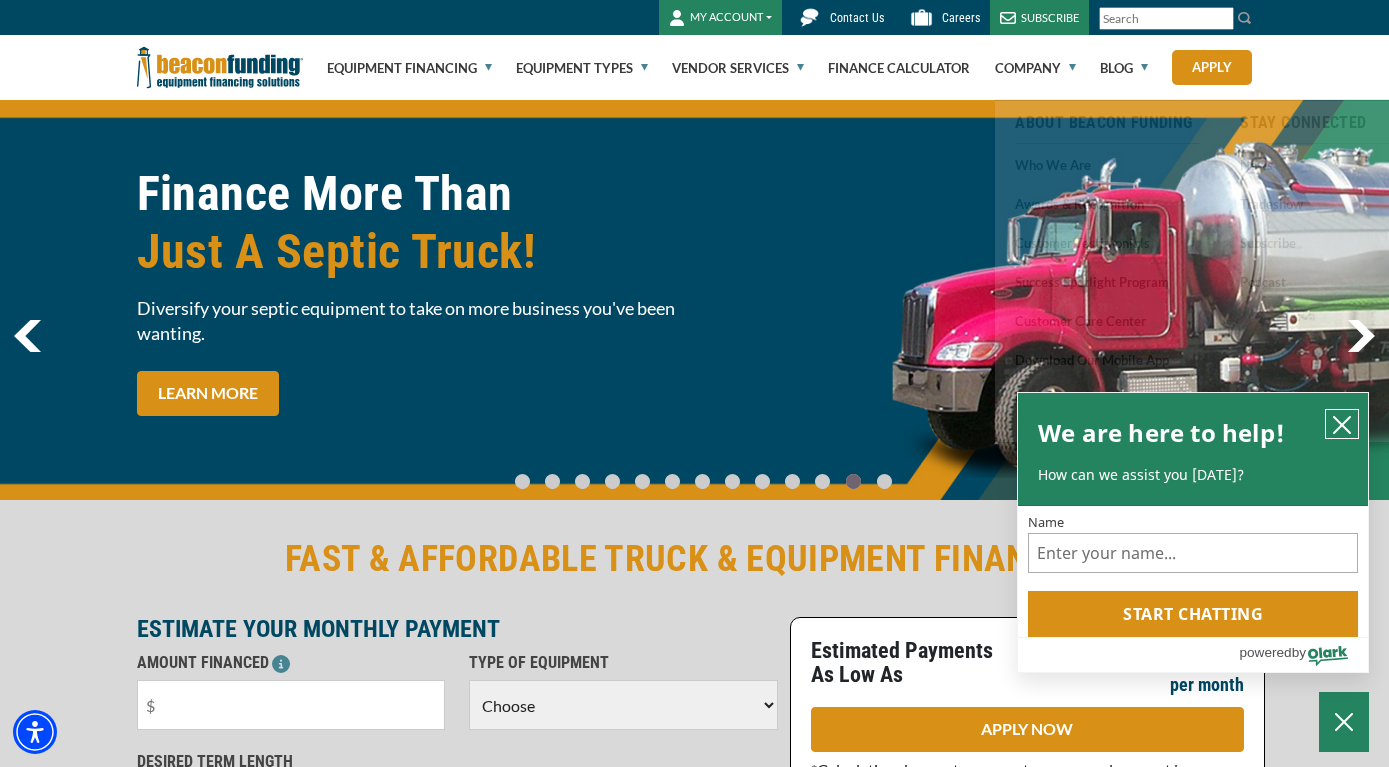 click 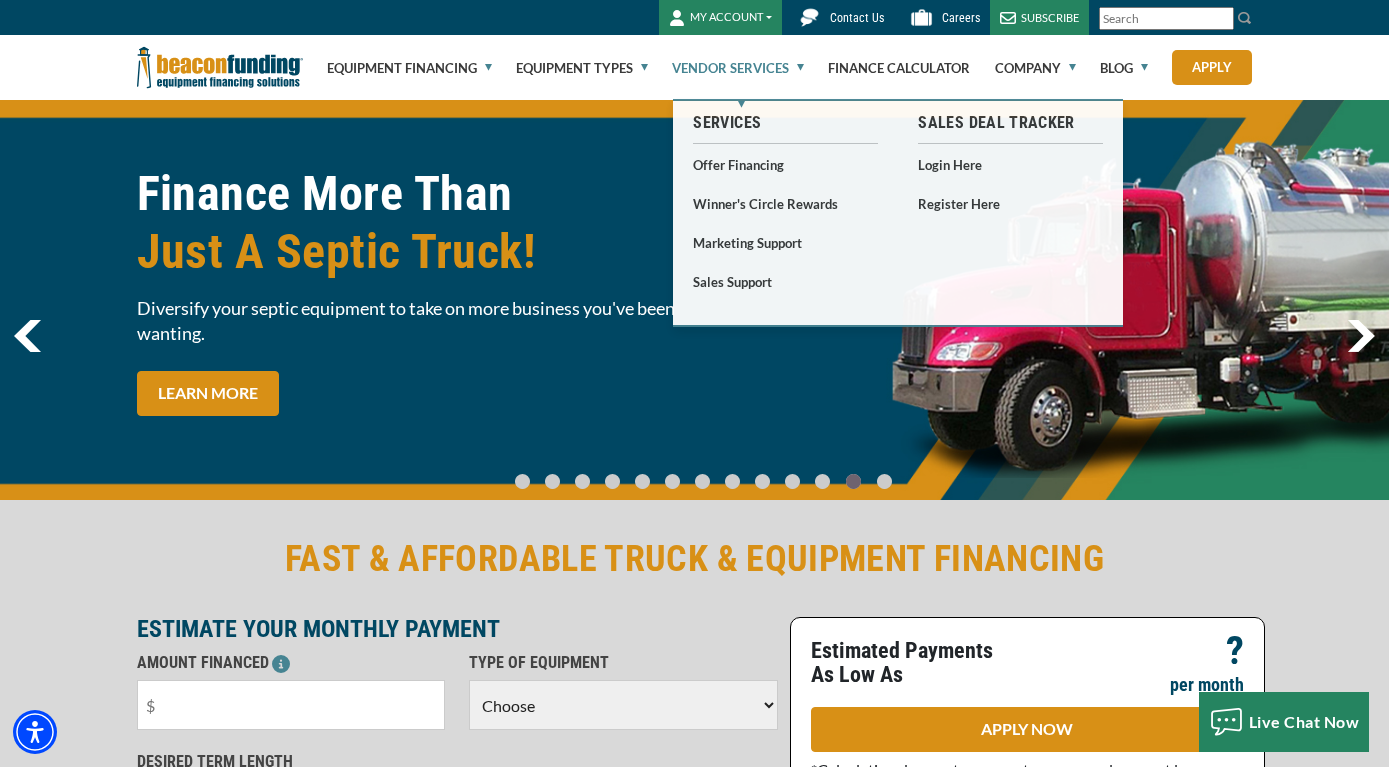 click on "Vendor Services" at bounding box center [738, 68] 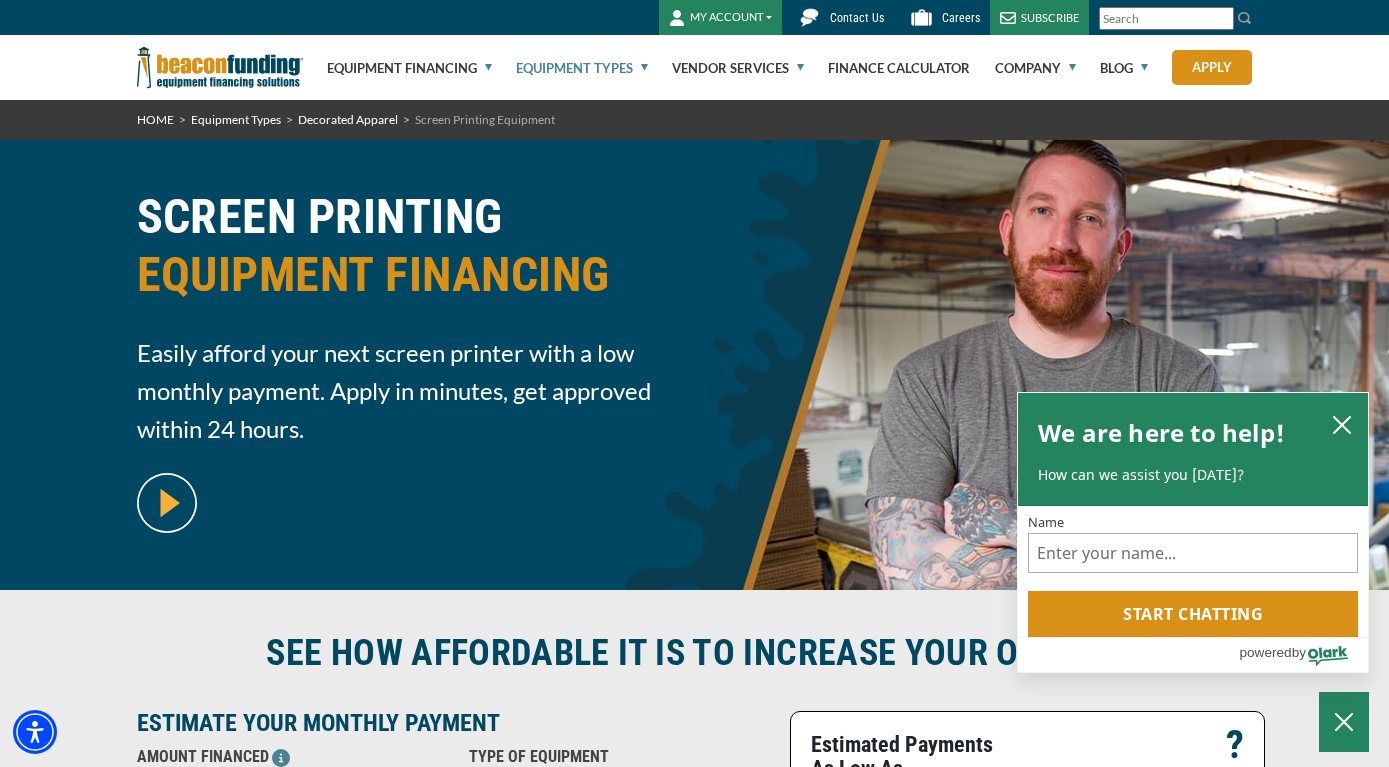 scroll, scrollTop: 0, scrollLeft: 0, axis: both 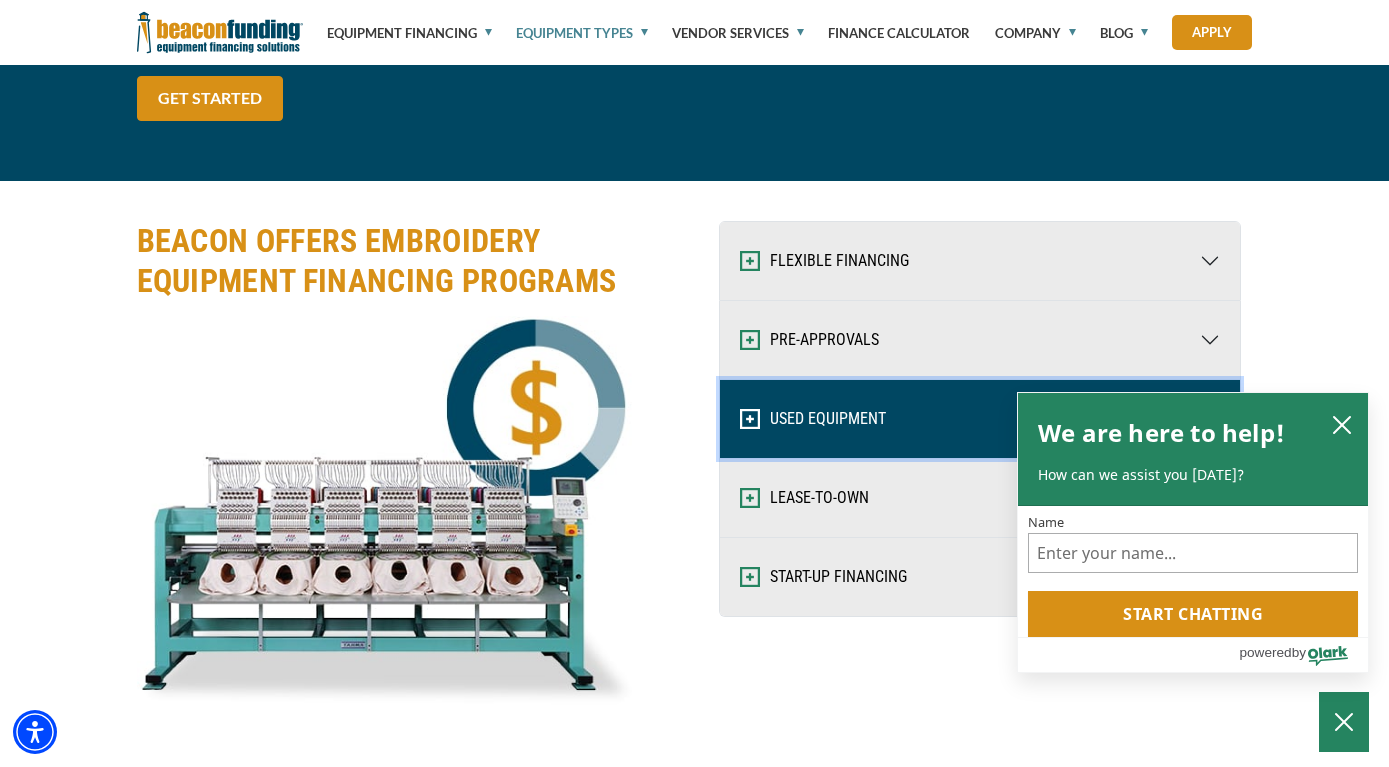 click on "USED EQUIPMENT" at bounding box center [980, 419] 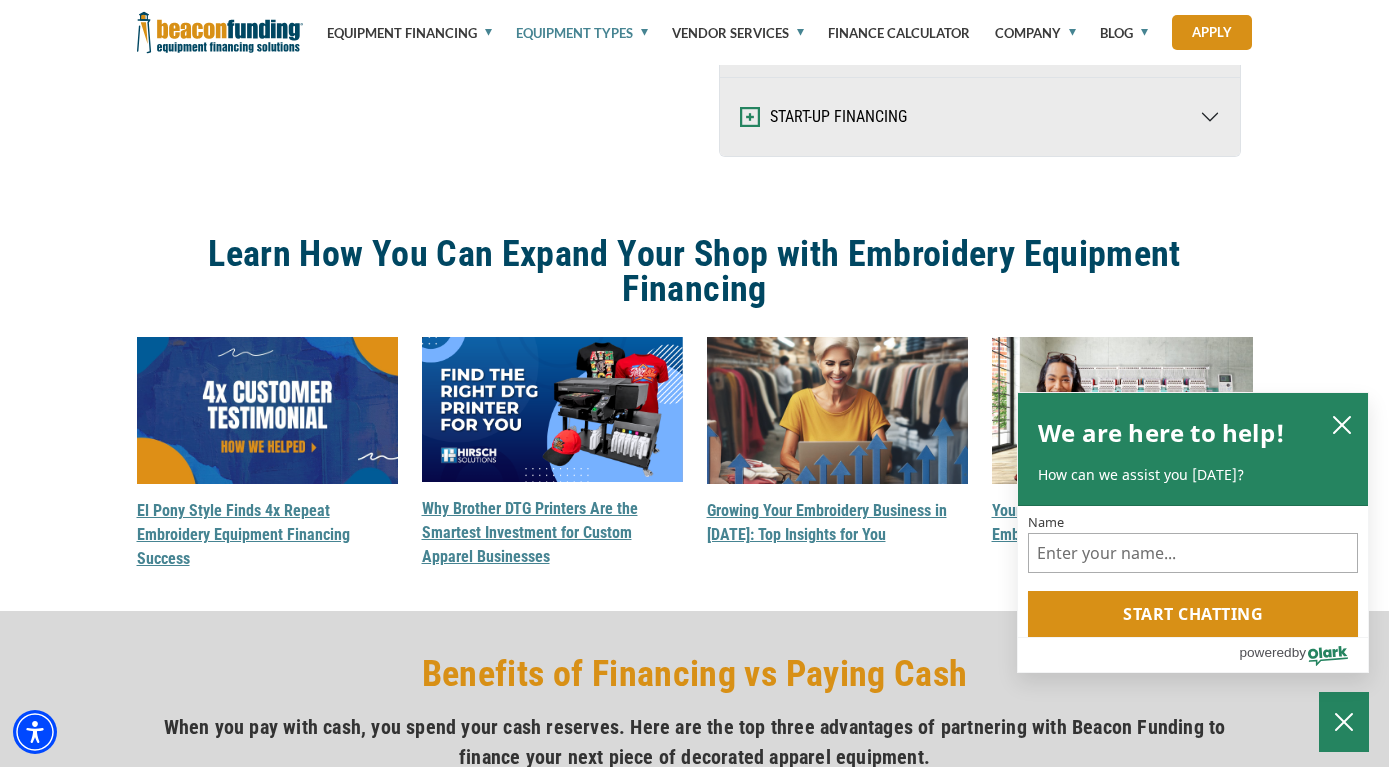scroll, scrollTop: 2958, scrollLeft: 0, axis: vertical 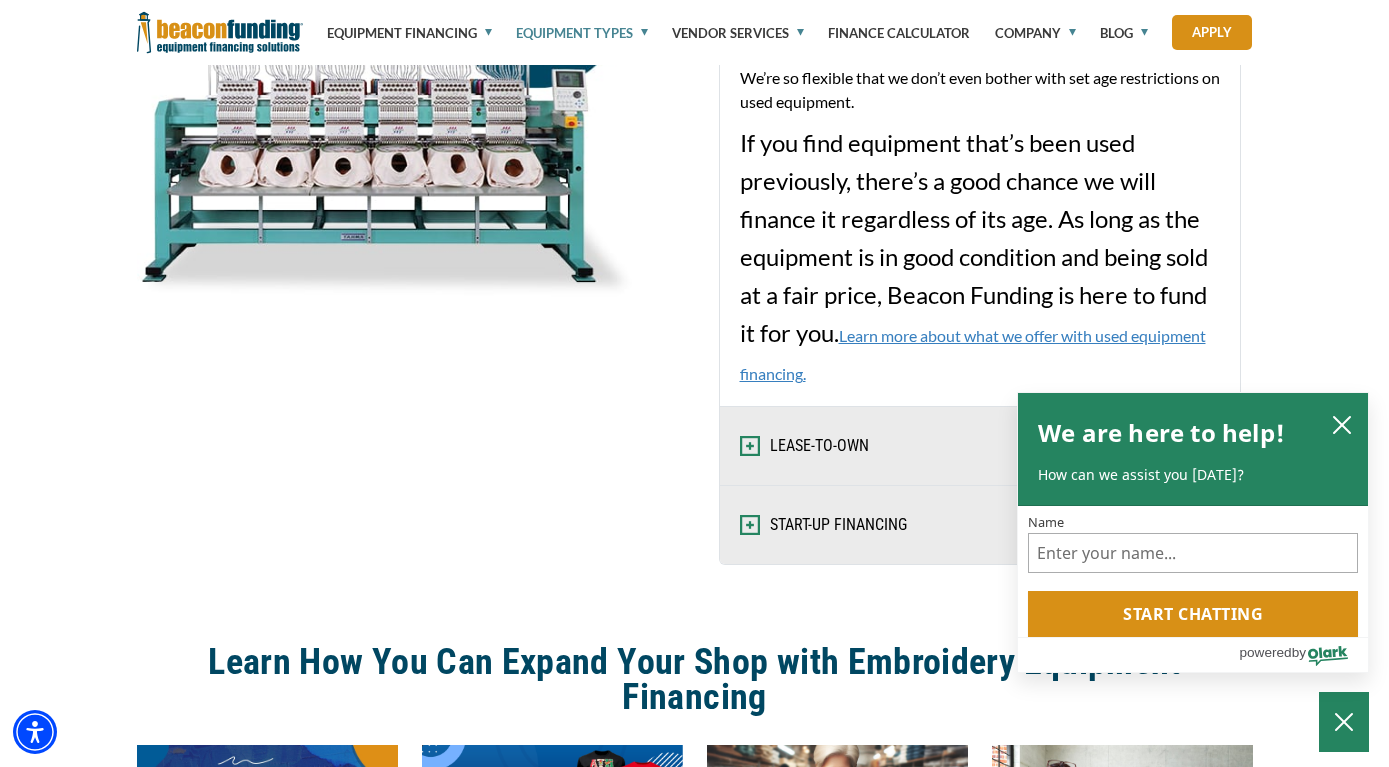 click on "Learn more about what we offer with used equipment financing." at bounding box center [973, 354] 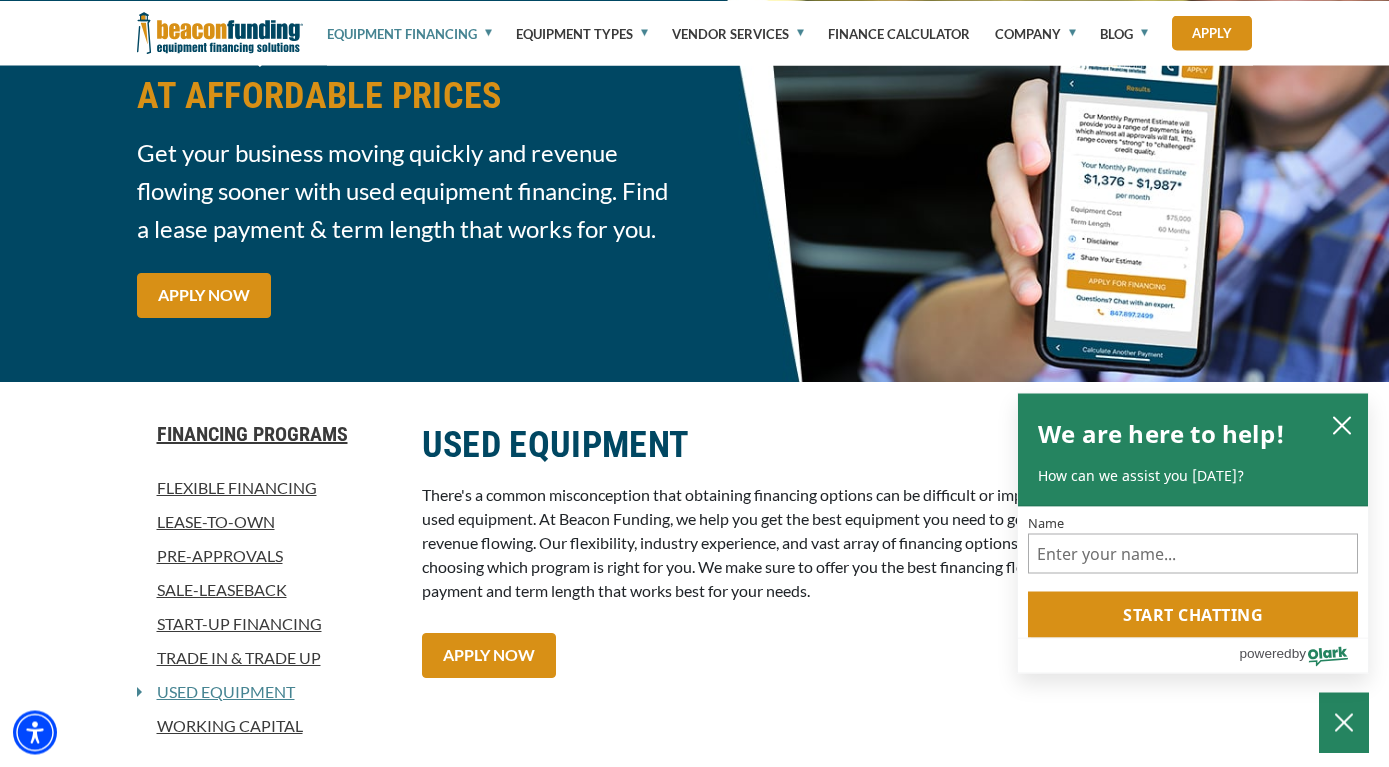 scroll, scrollTop: 408, scrollLeft: 0, axis: vertical 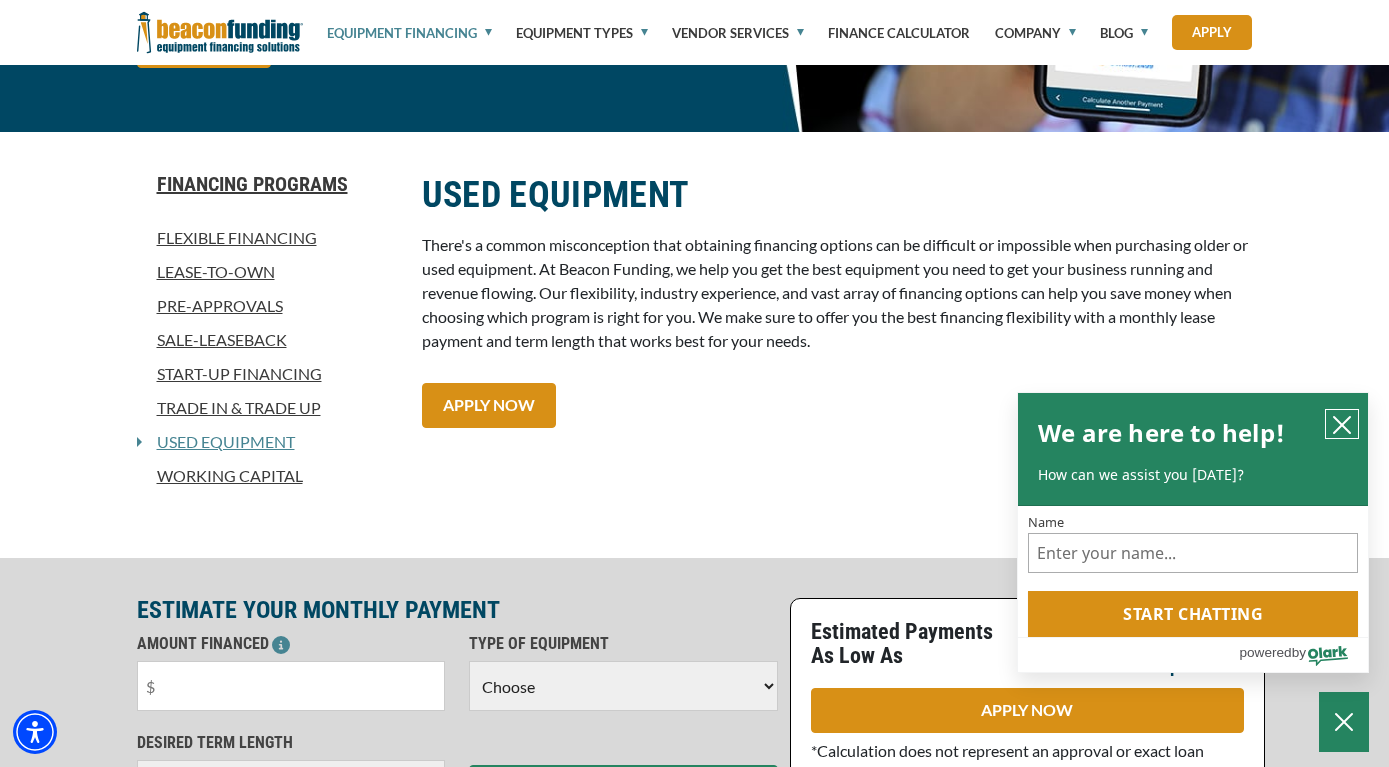 click 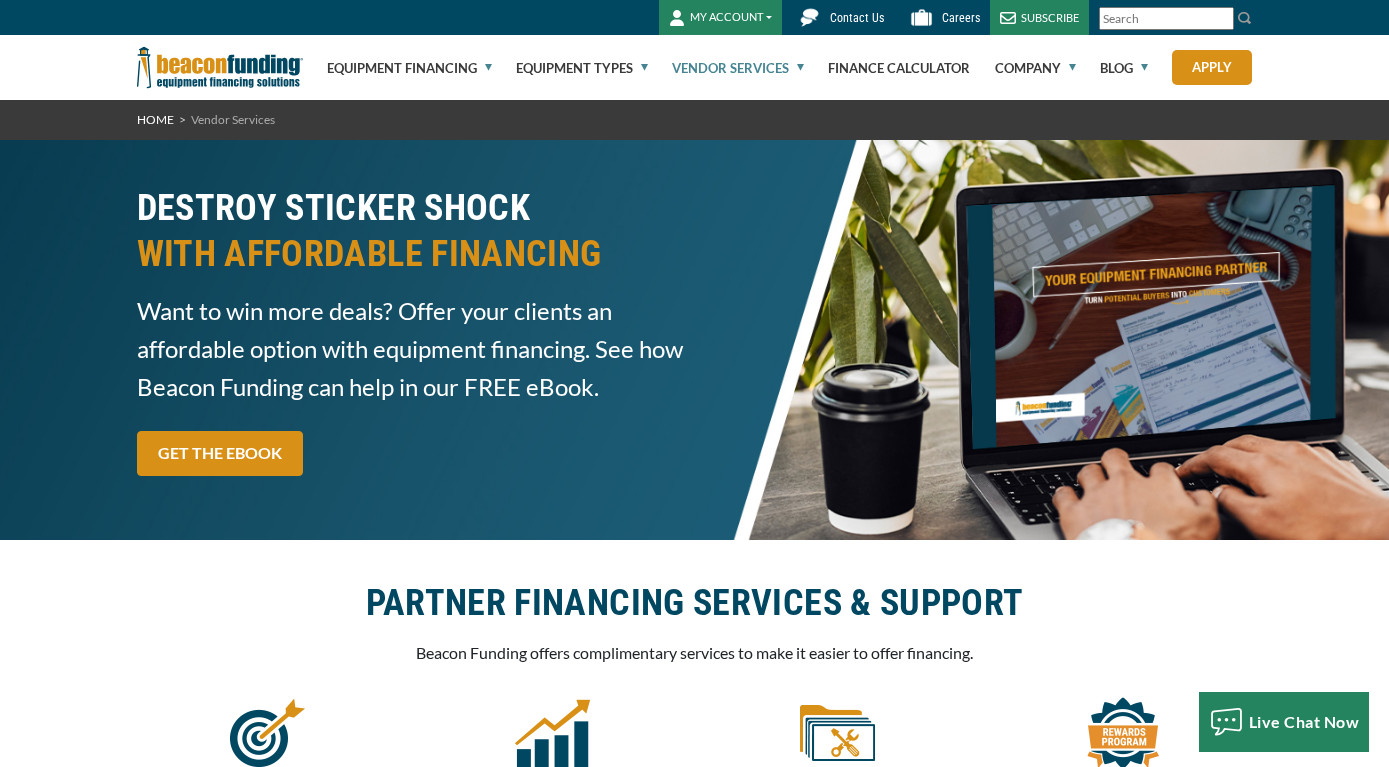 scroll, scrollTop: 0, scrollLeft: 0, axis: both 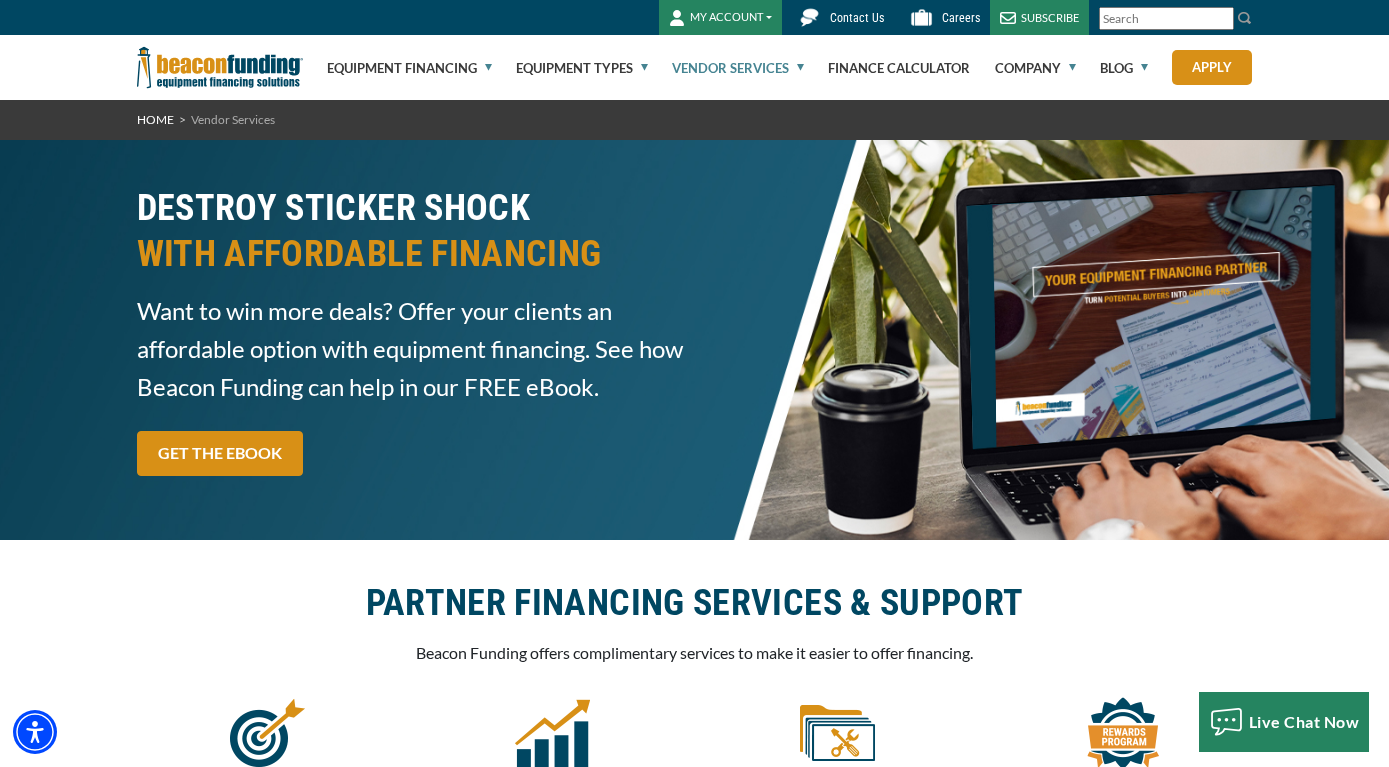 click on "Contact Us" at bounding box center (857, 18) 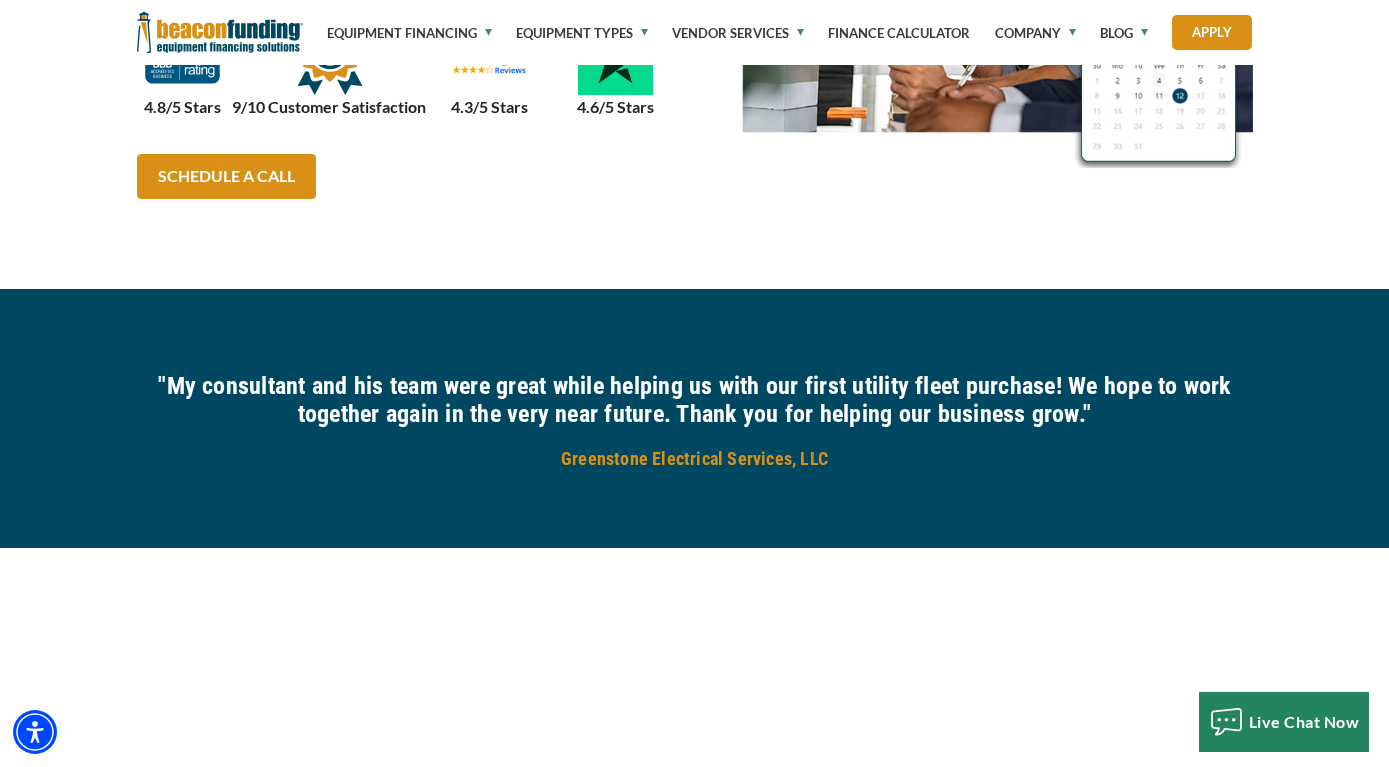 scroll, scrollTop: 1183, scrollLeft: 0, axis: vertical 